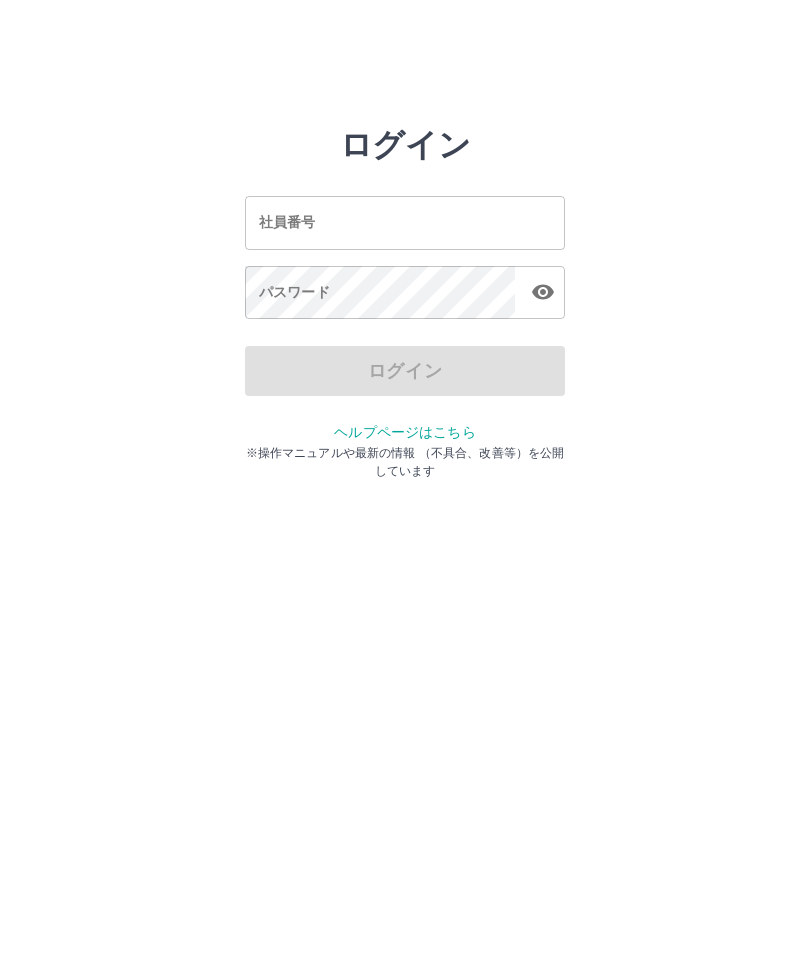 scroll, scrollTop: 0, scrollLeft: 0, axis: both 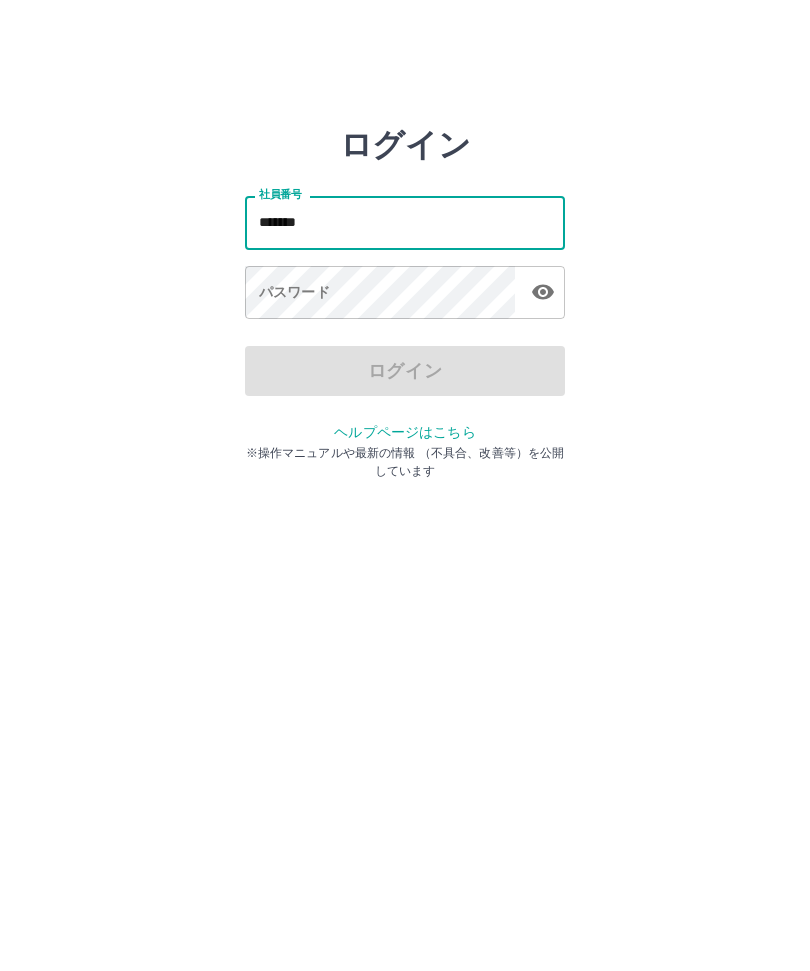type on "*******" 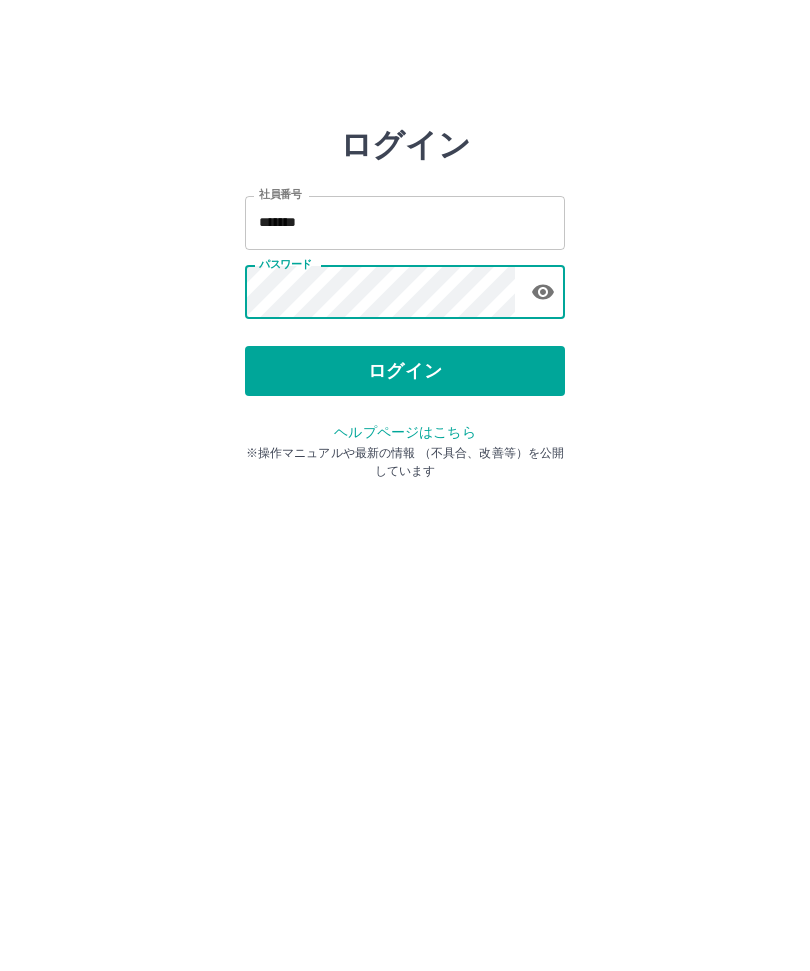 click on "ログイン" at bounding box center [405, 371] 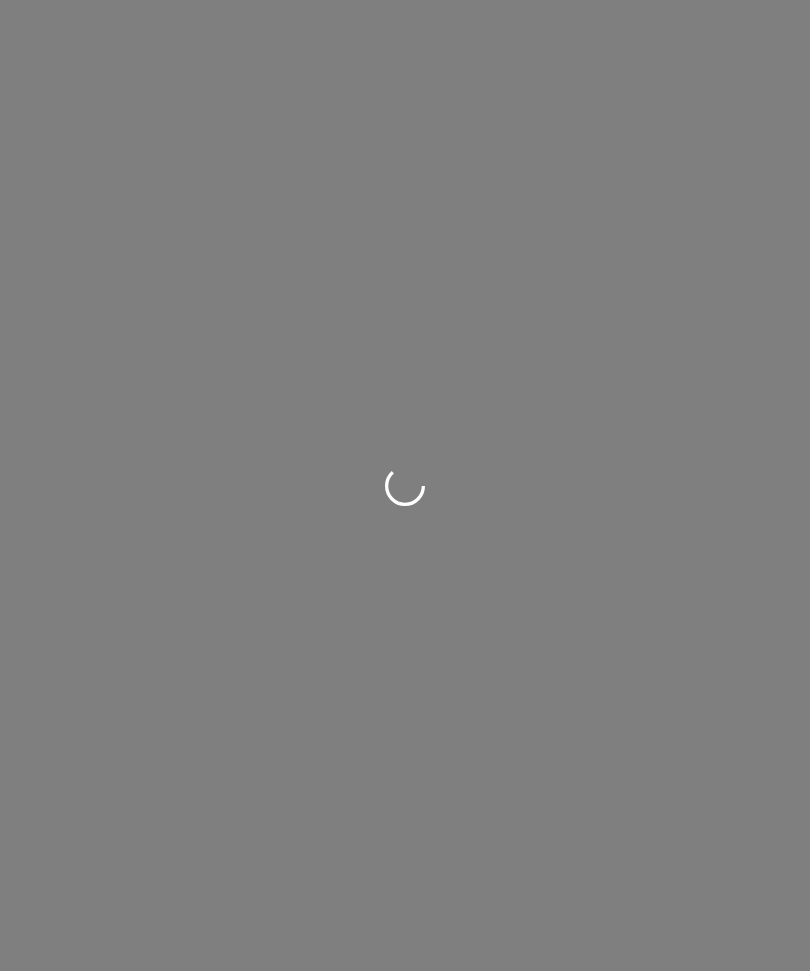 scroll, scrollTop: 0, scrollLeft: 0, axis: both 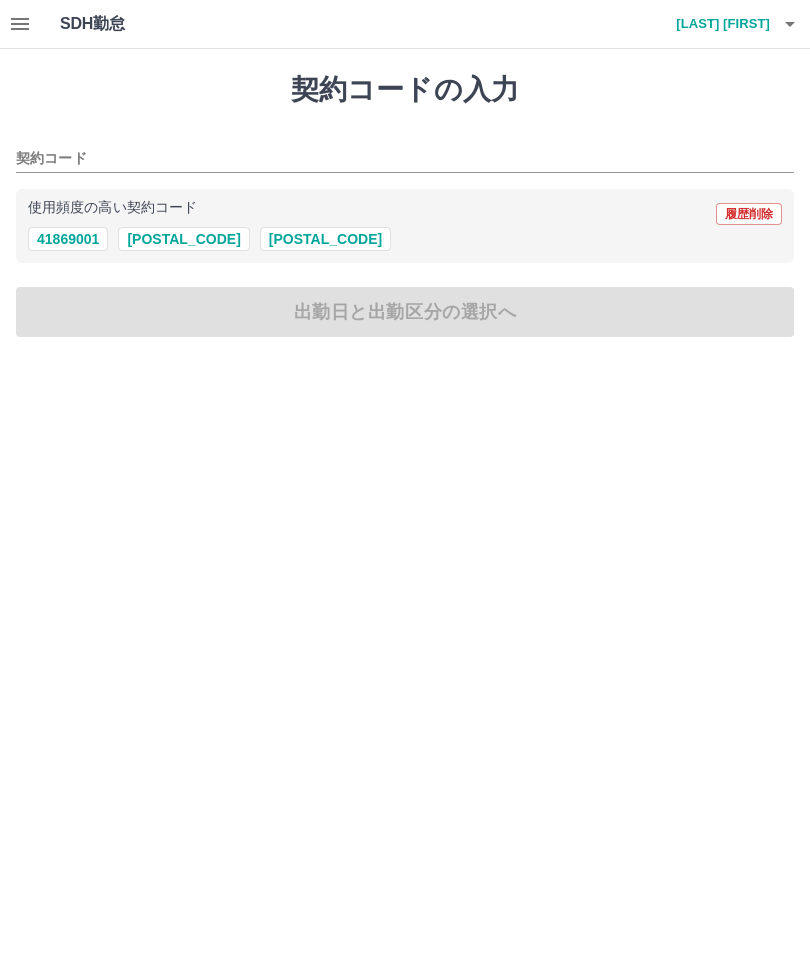 click on "契約コード" at bounding box center [390, 159] 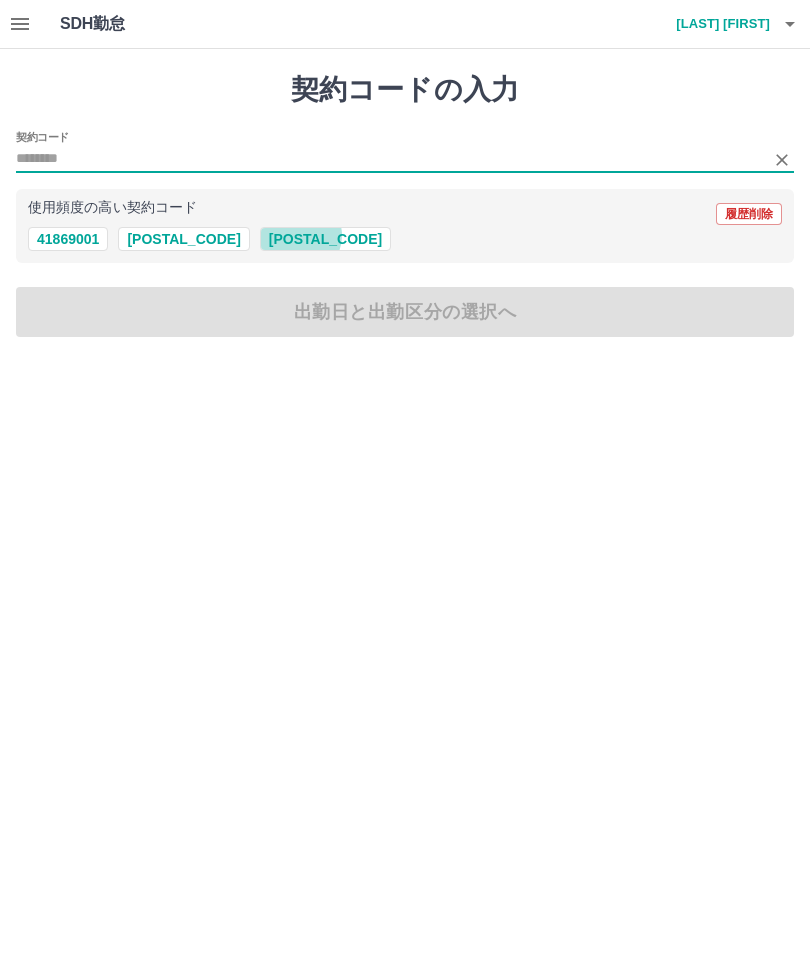 click on "34111002" at bounding box center (325, 239) 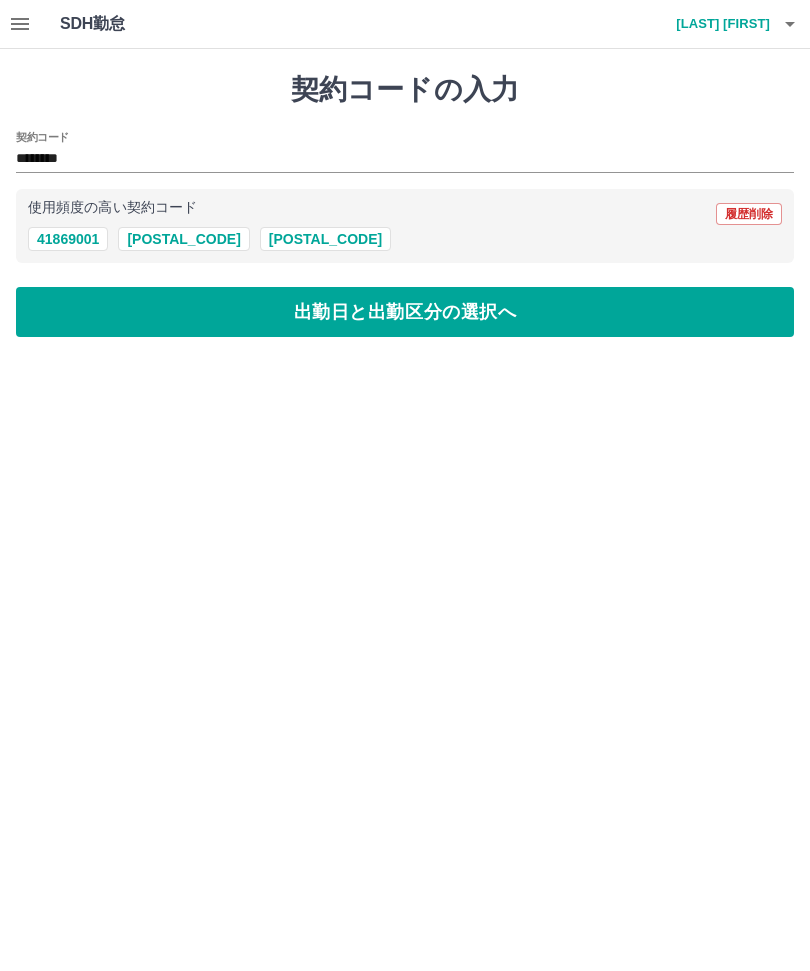 click on "出勤日と出勤区分の選択へ" at bounding box center [405, 312] 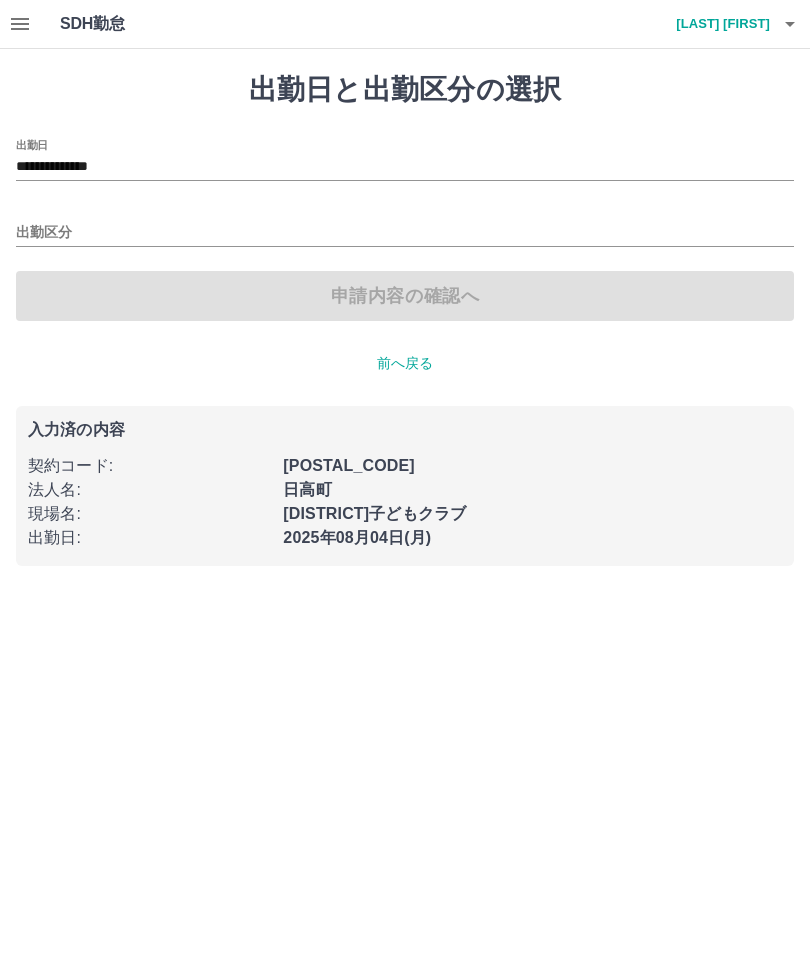 click on "出勤区分" at bounding box center (405, 233) 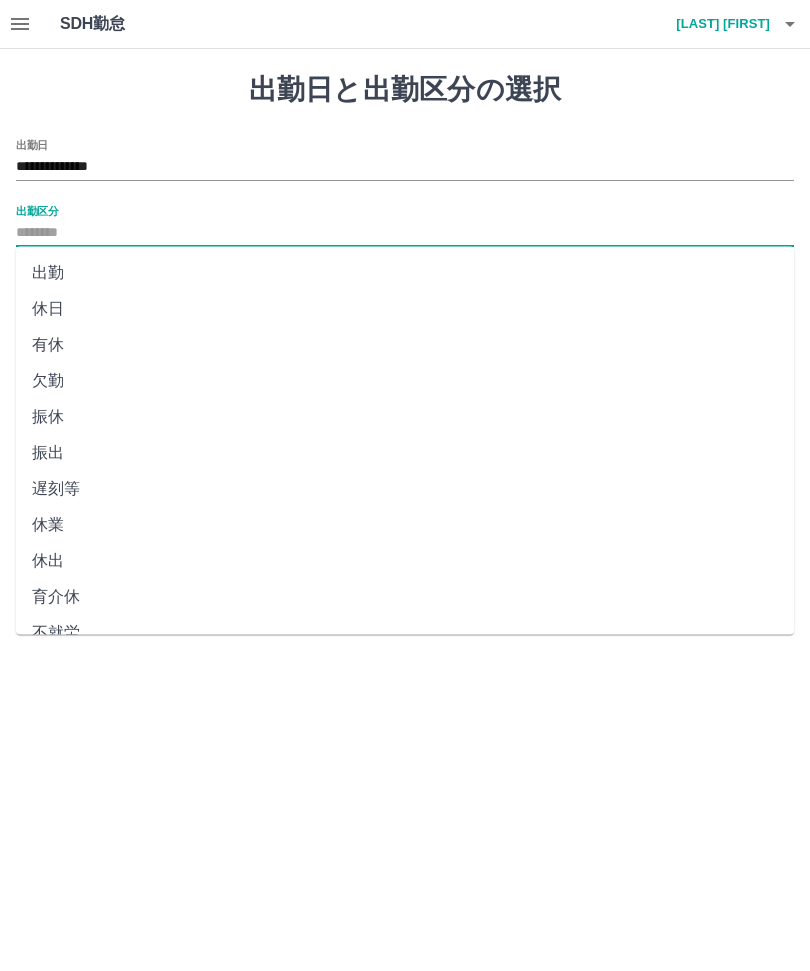 click on "出勤" at bounding box center [405, 273] 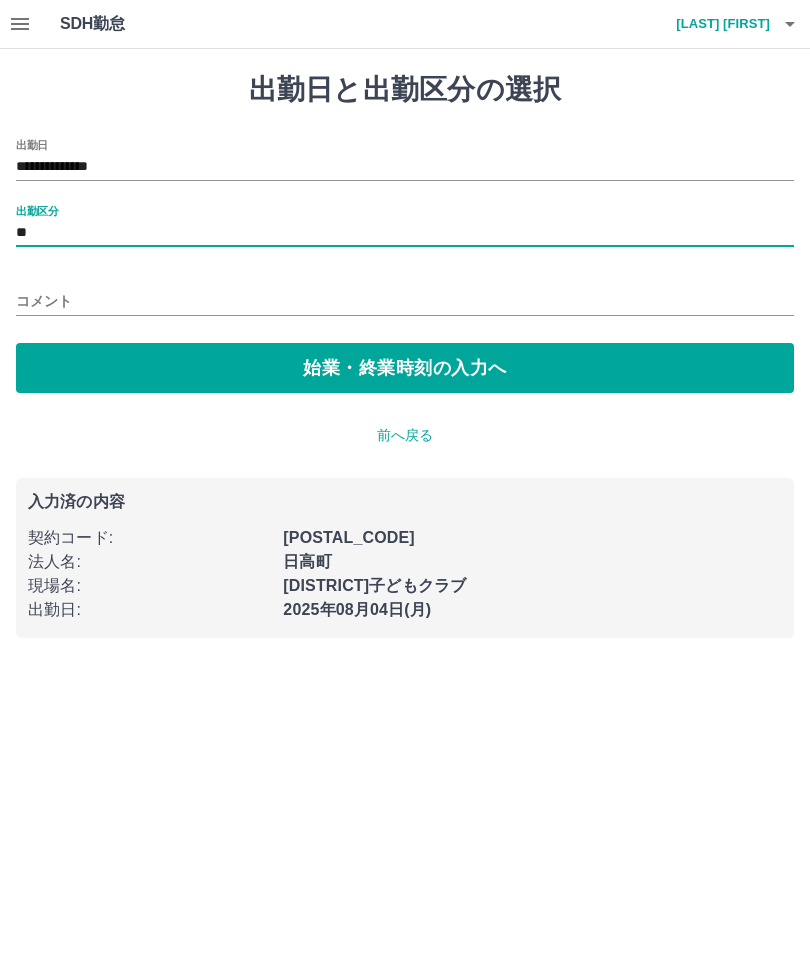 click on "始業・終業時刻の入力へ" at bounding box center [405, 368] 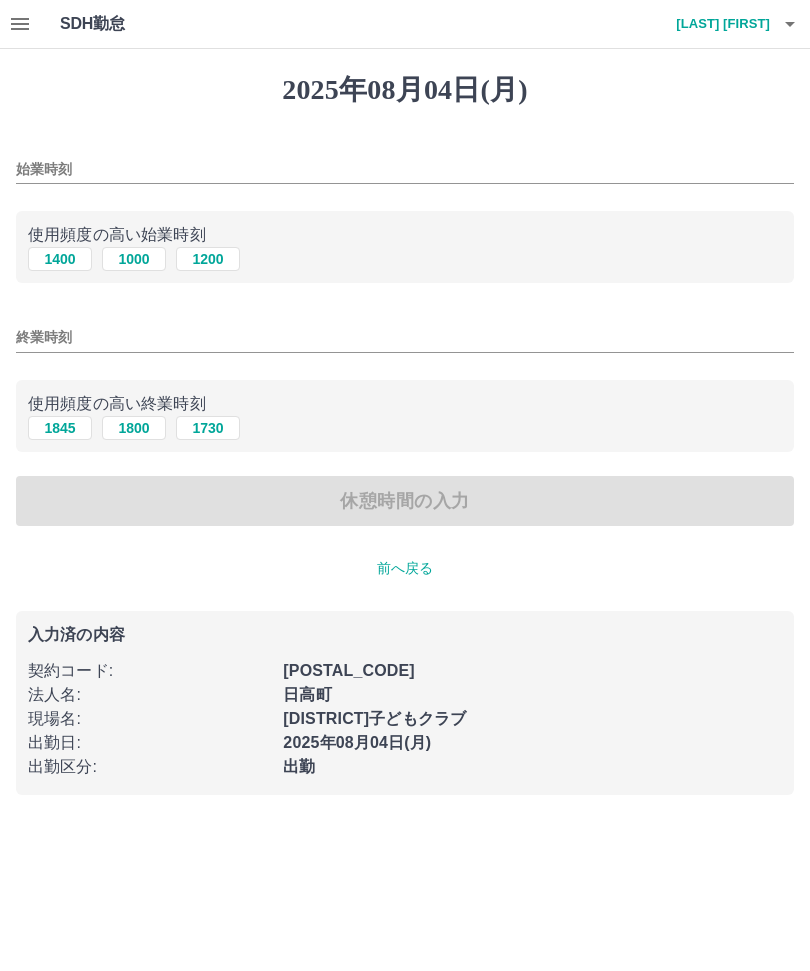 click on "始業時刻" at bounding box center (405, 169) 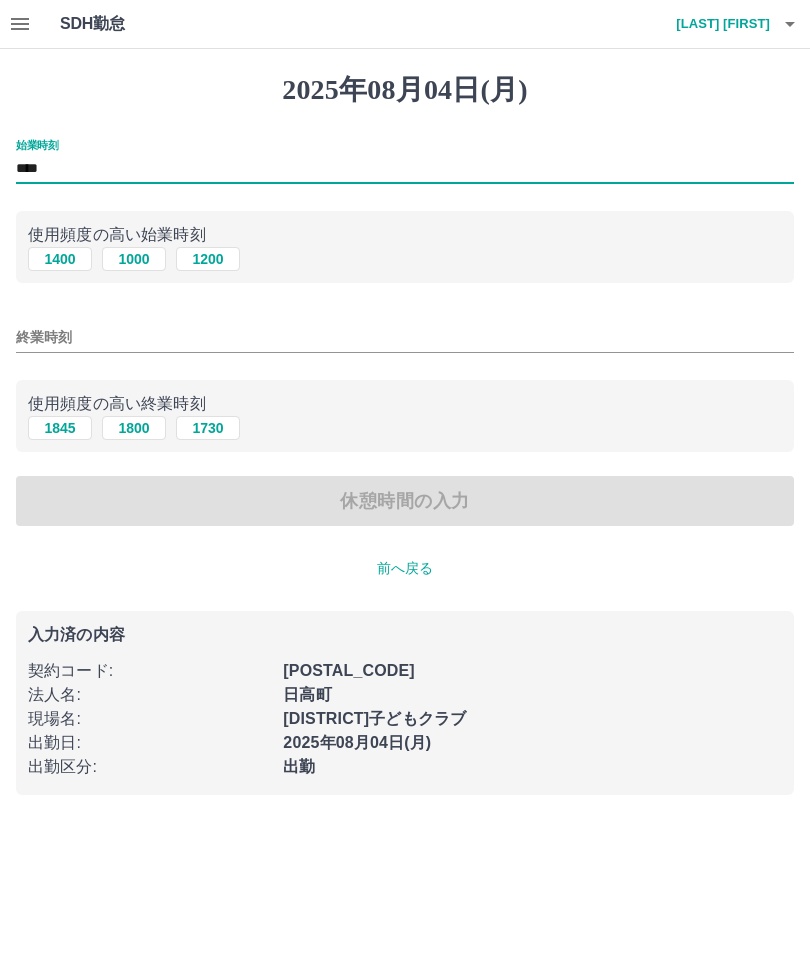 type on "****" 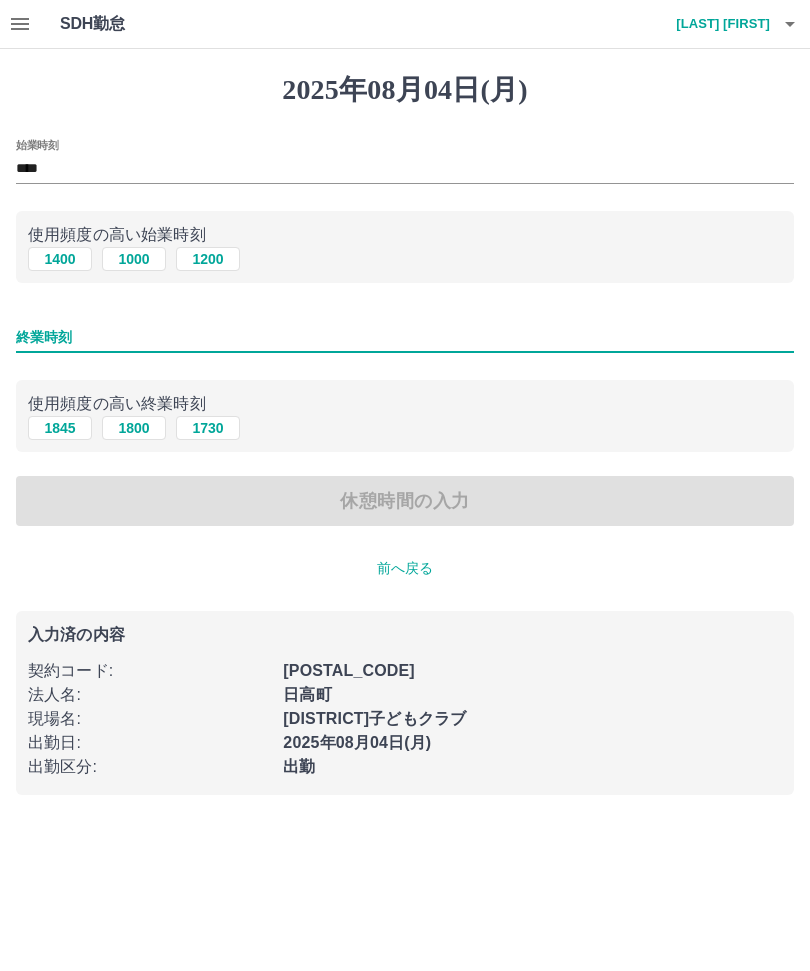 click on "終業時刻" at bounding box center (405, 337) 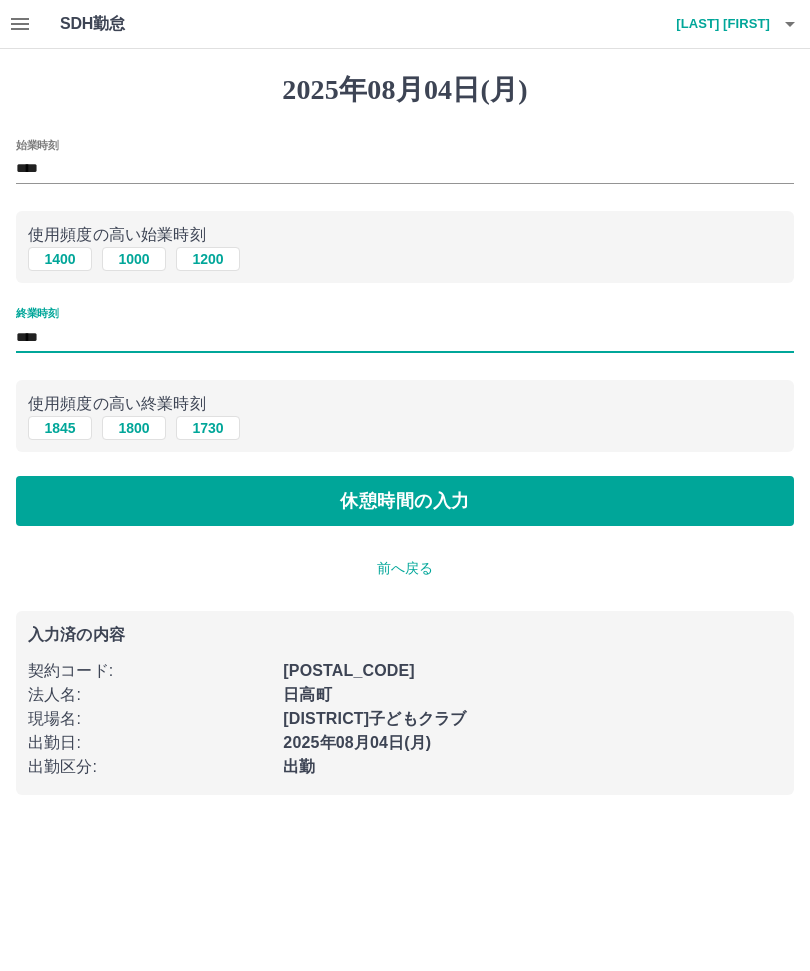 type on "****" 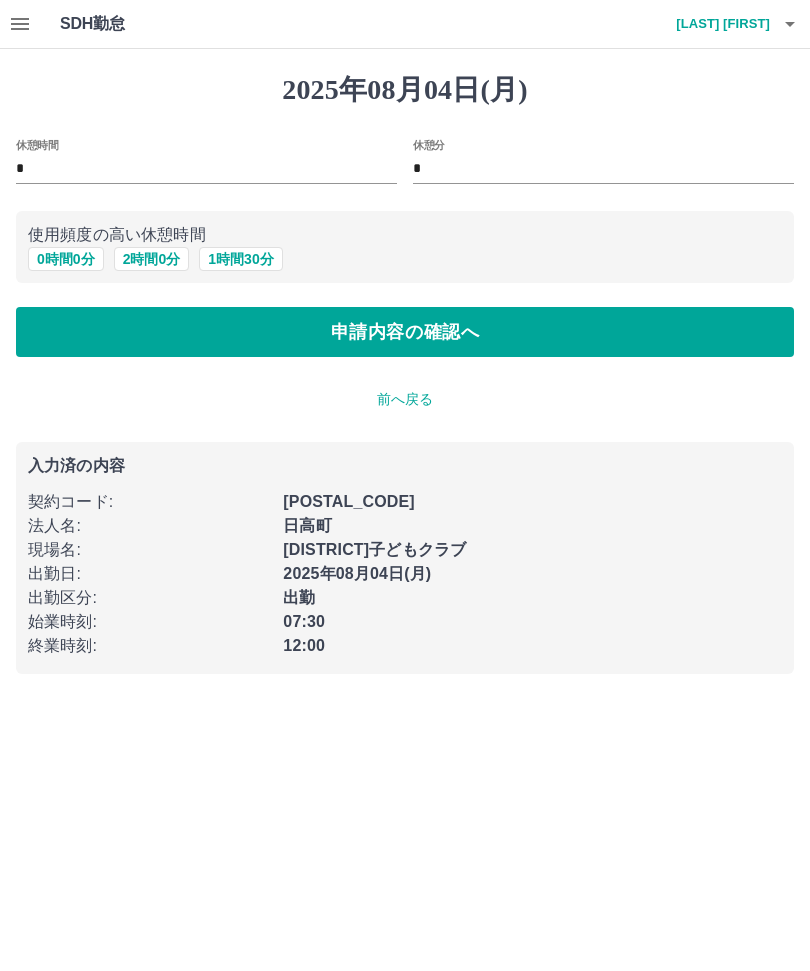 click on "申請内容の確認へ" at bounding box center (405, 332) 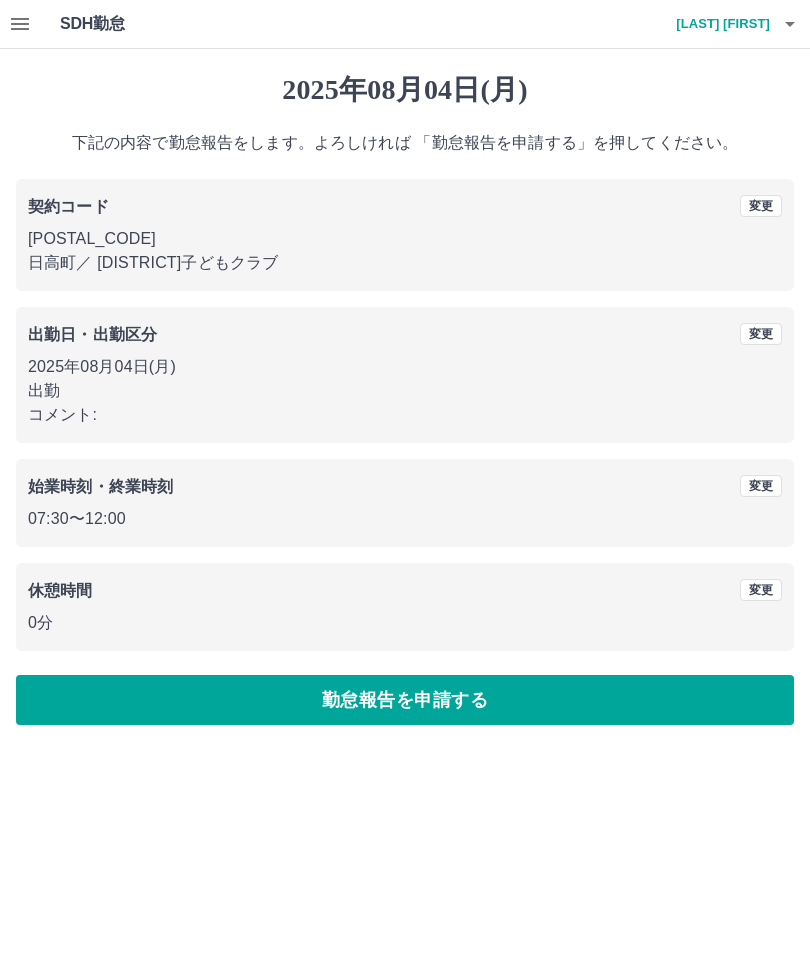 click on "勤怠報告を申請する" at bounding box center [405, 700] 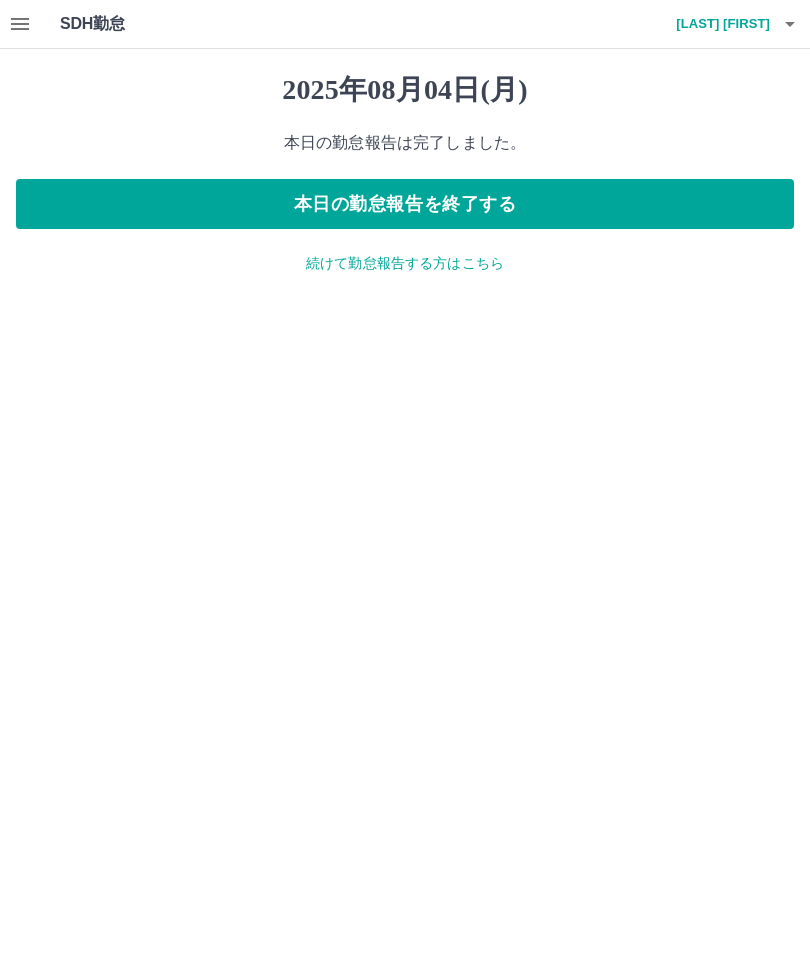 click on "本日の勤怠報告を終了する" at bounding box center [405, 204] 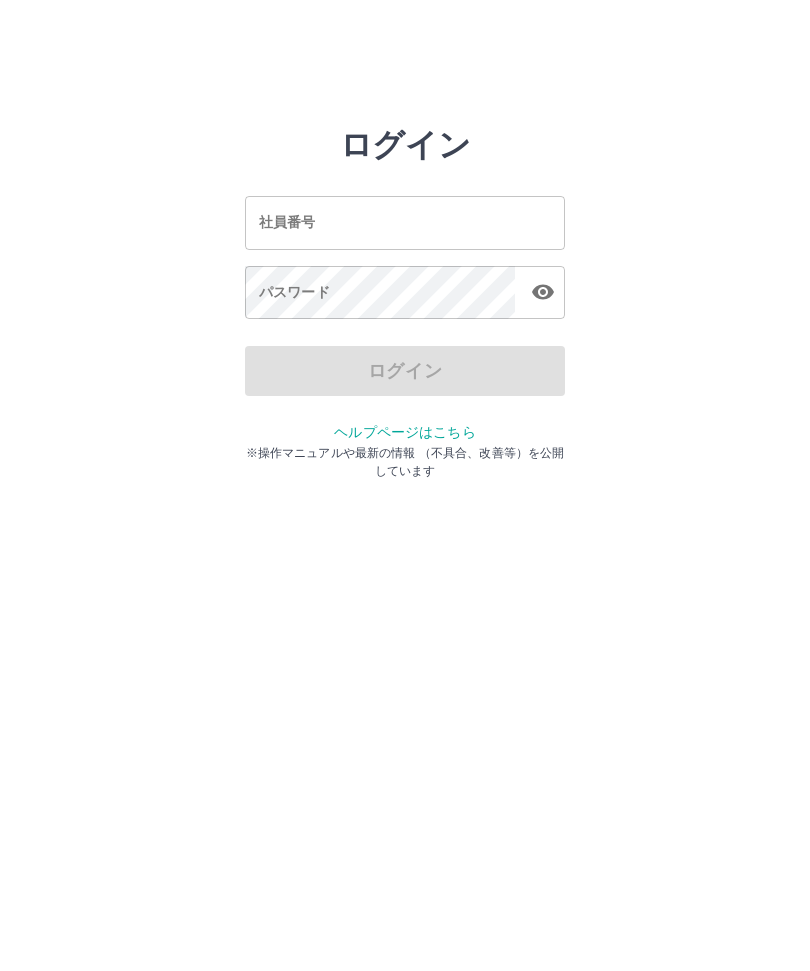 scroll, scrollTop: 0, scrollLeft: 0, axis: both 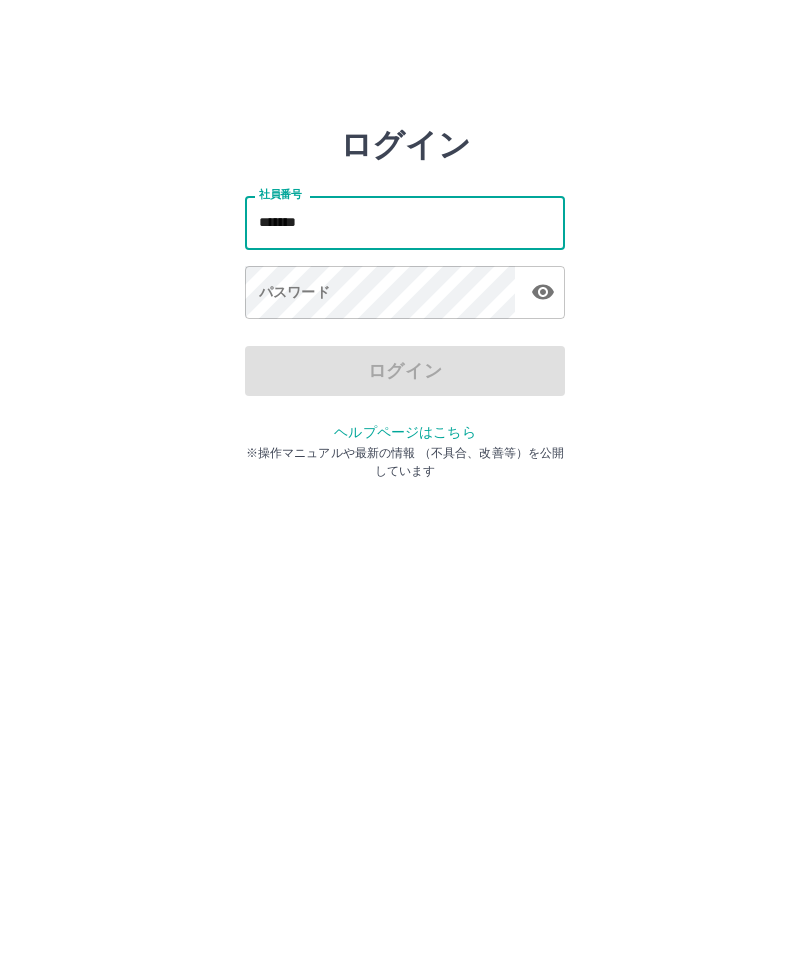 type on "*******" 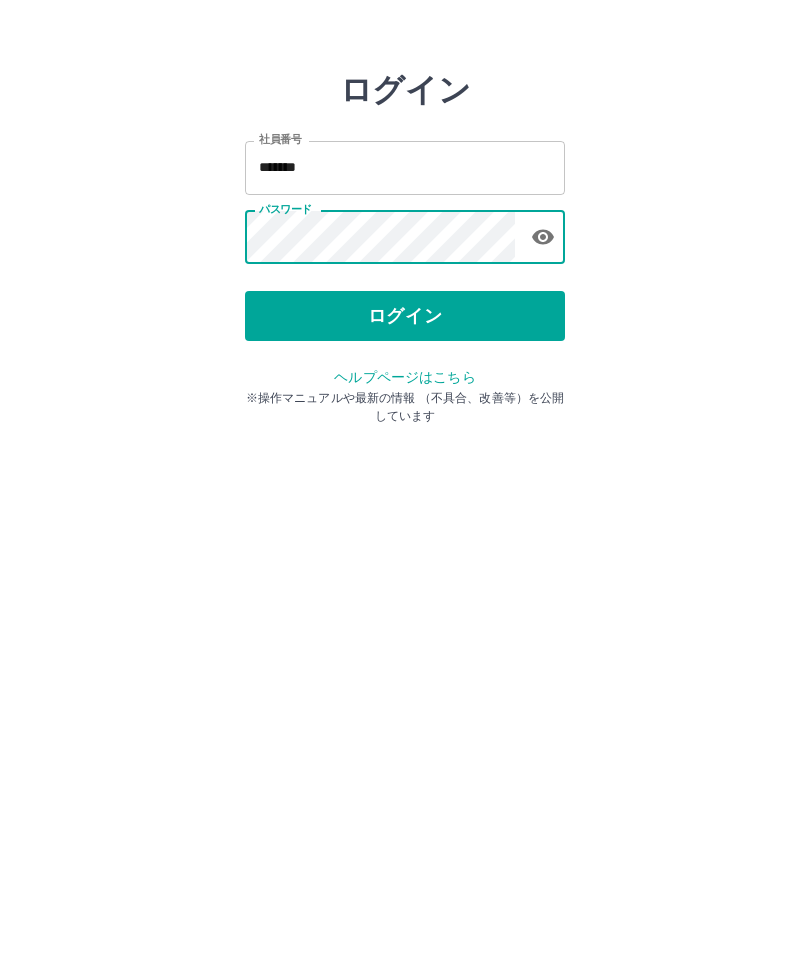 click on "ログイン" at bounding box center [405, 371] 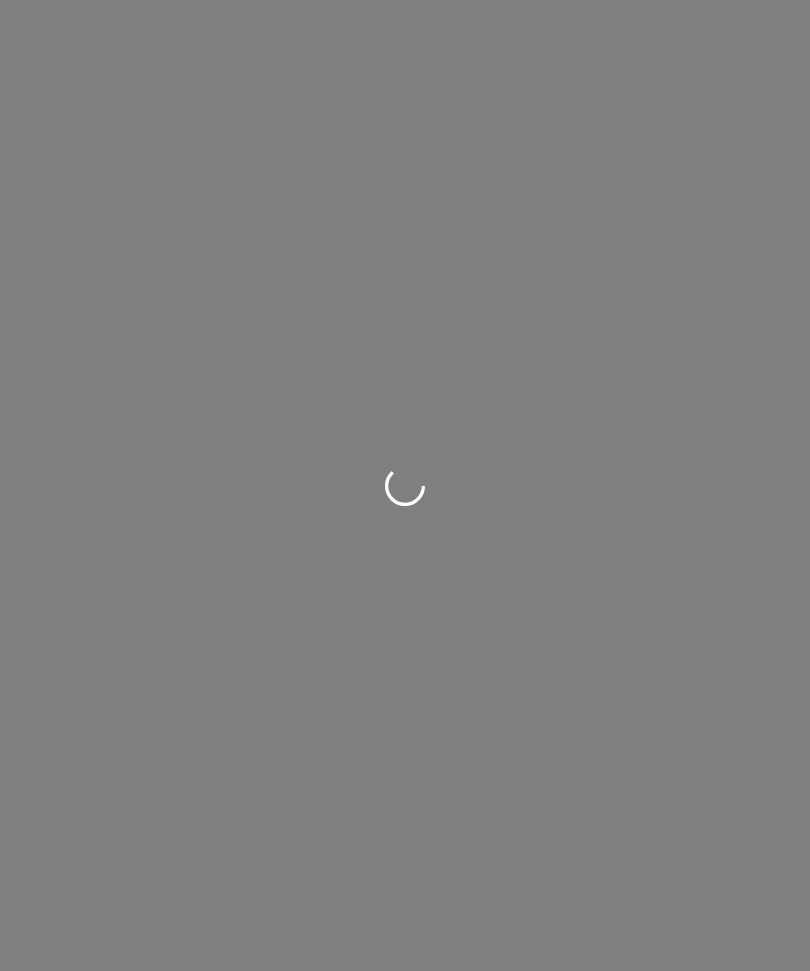 scroll, scrollTop: 0, scrollLeft: 0, axis: both 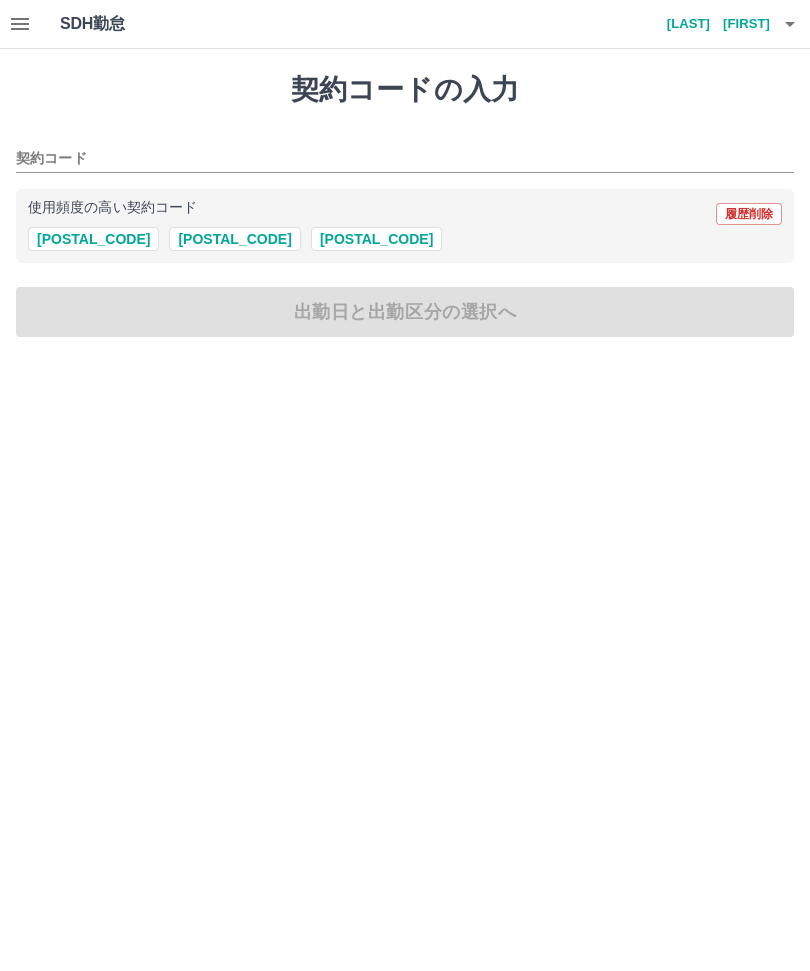 click on "34111002" at bounding box center [376, 239] 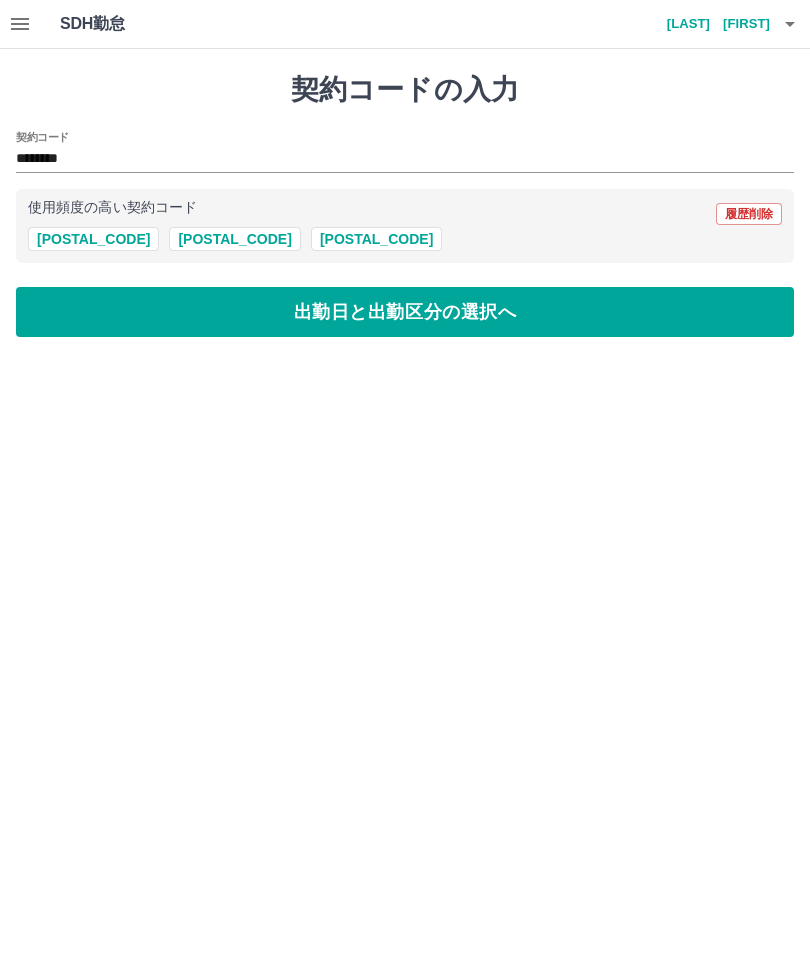click on "出勤日と出勤区分の選択へ" at bounding box center (405, 312) 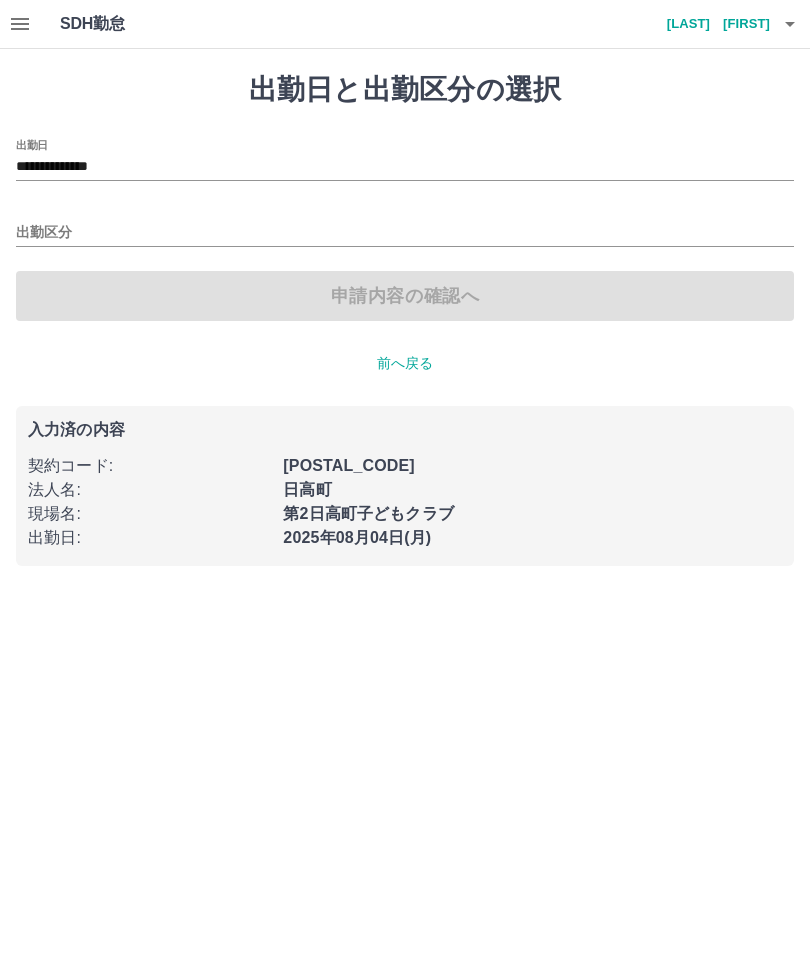 click on "**********" at bounding box center (405, 167) 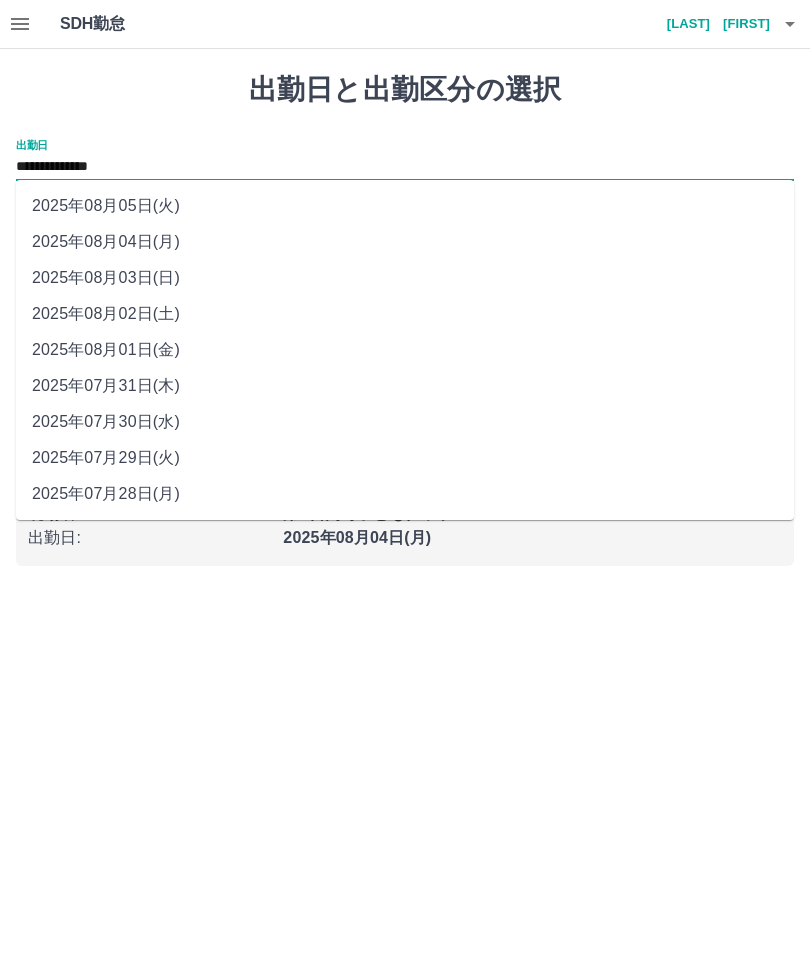 click on "2025年08月01日(金)" at bounding box center [405, 350] 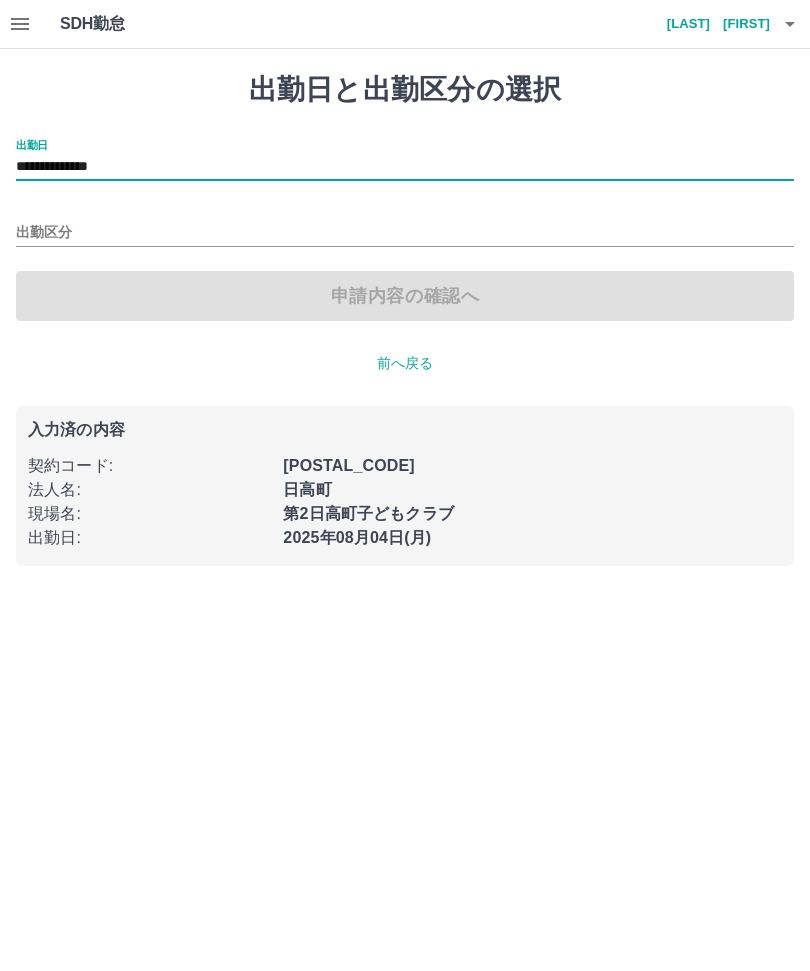 click on "出勤区分" at bounding box center (405, 233) 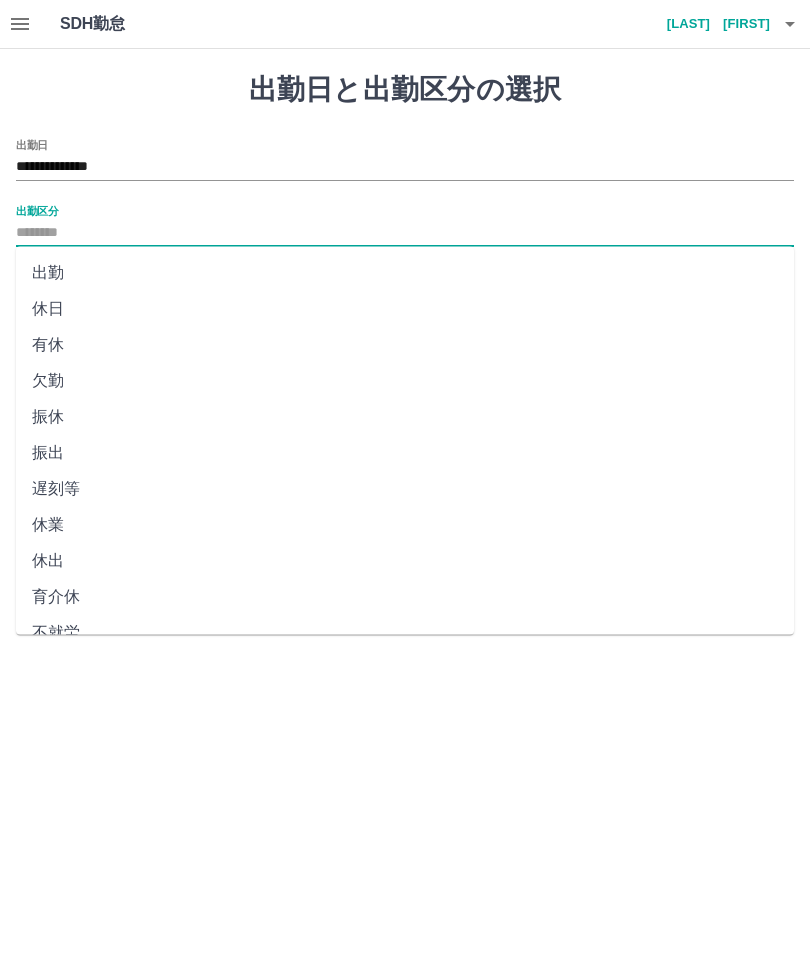 click on "出勤" at bounding box center [405, 273] 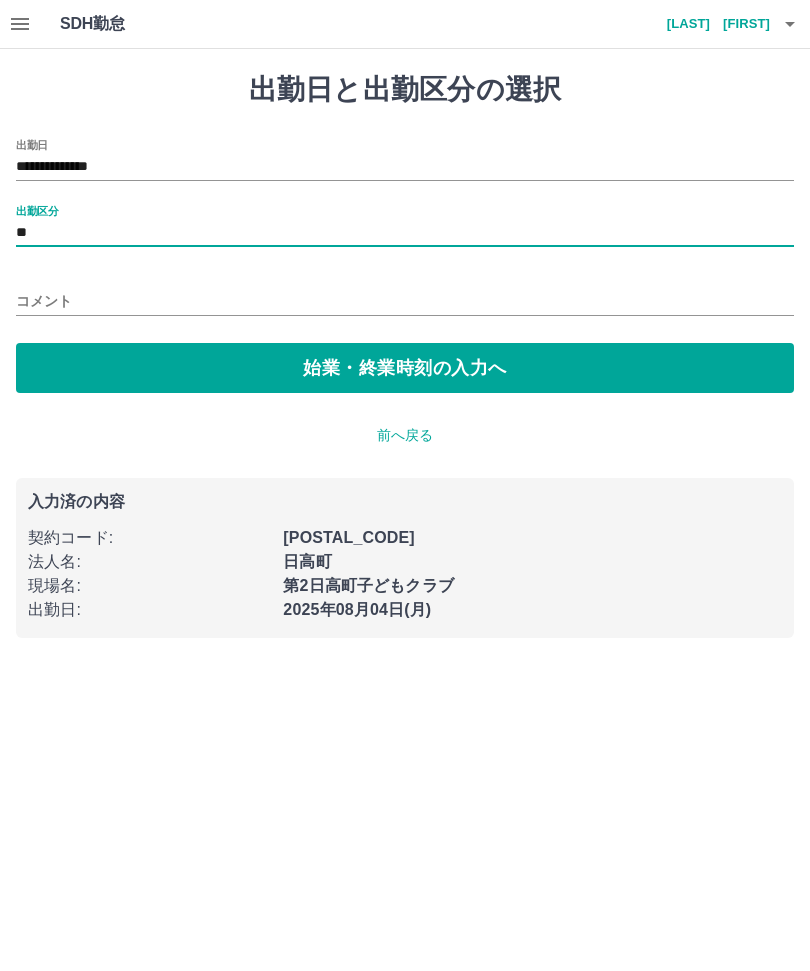 type on "**" 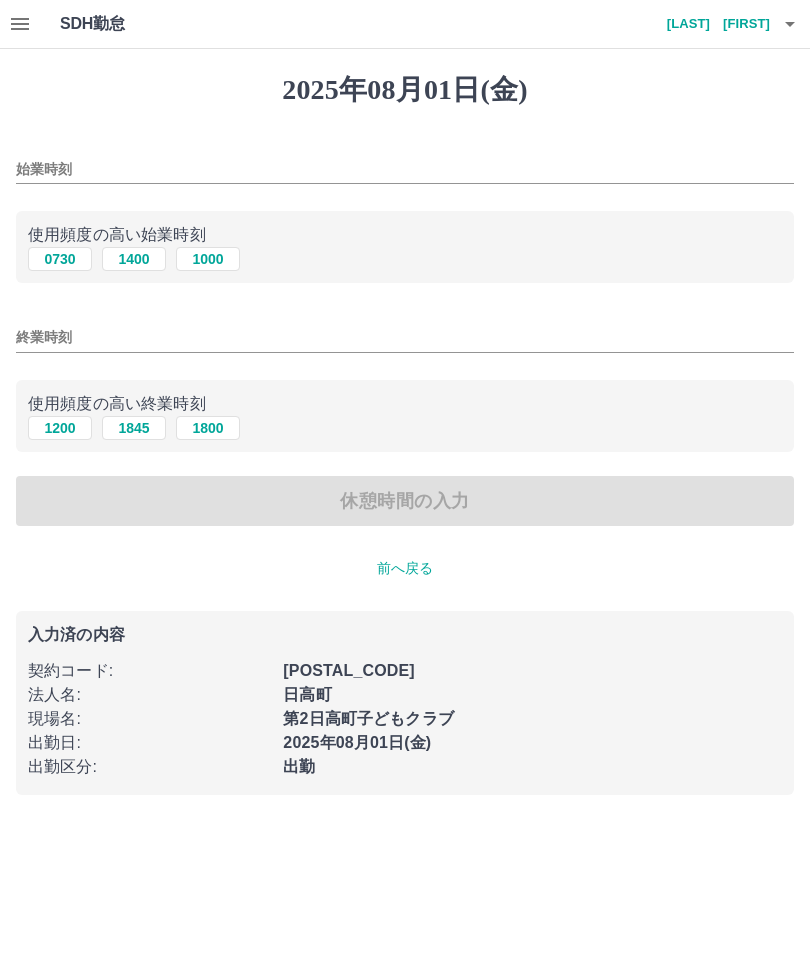 click on "1000" at bounding box center (208, 259) 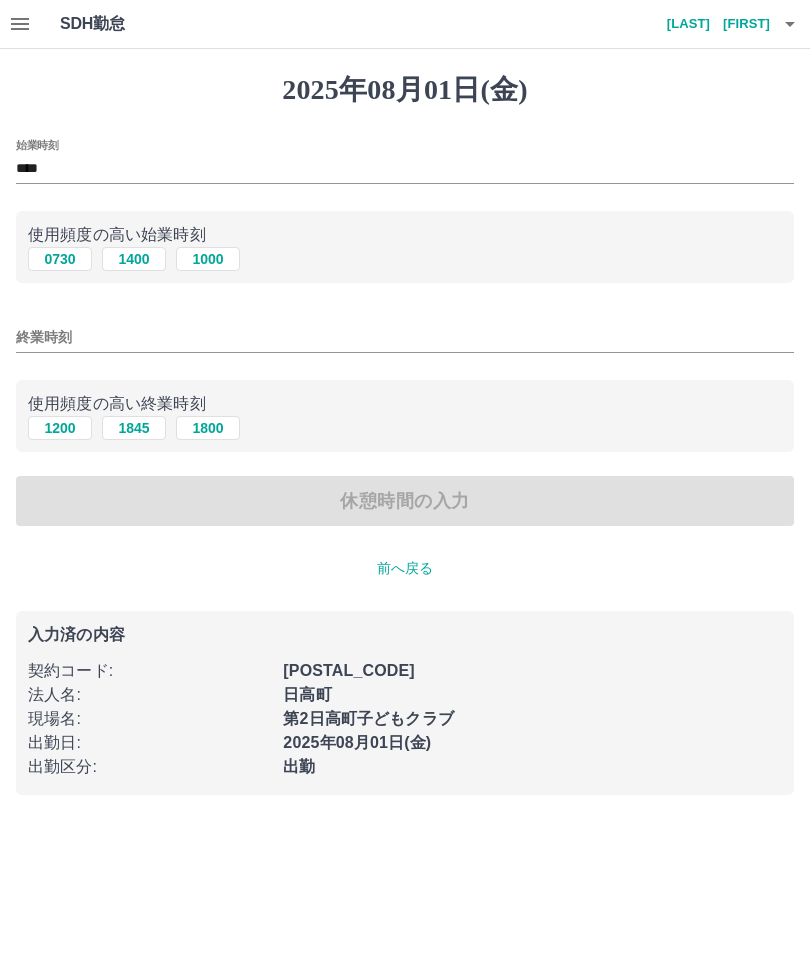 click on "終業時刻" at bounding box center [405, 337] 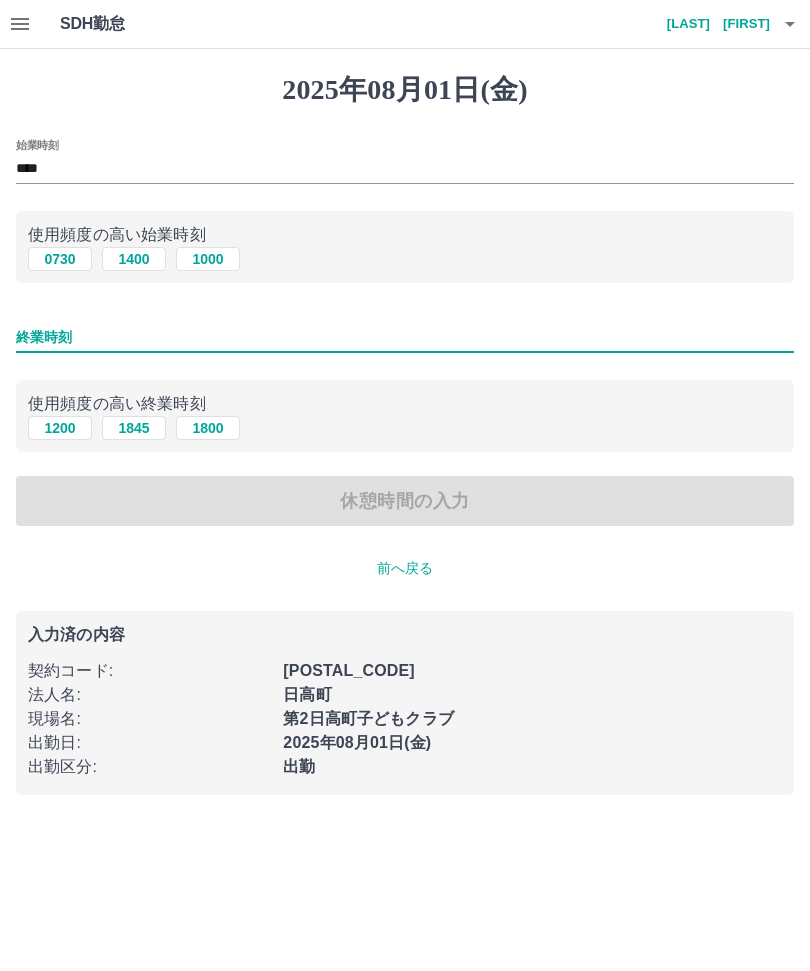 click on "終業時刻" at bounding box center (405, 337) 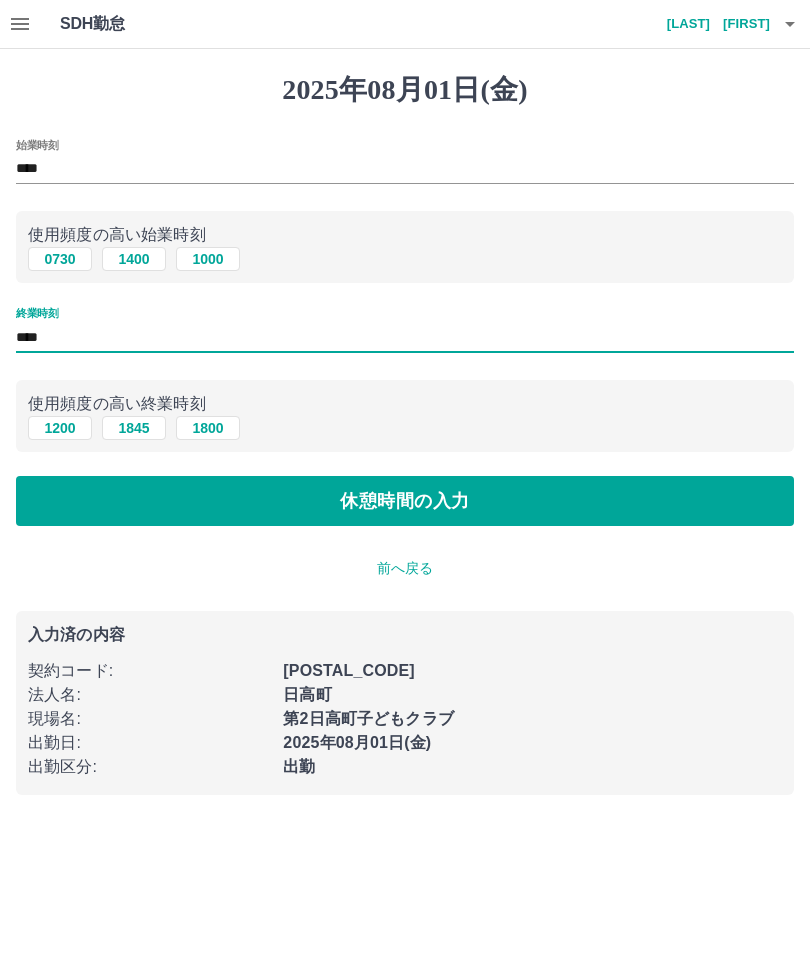 type on "****" 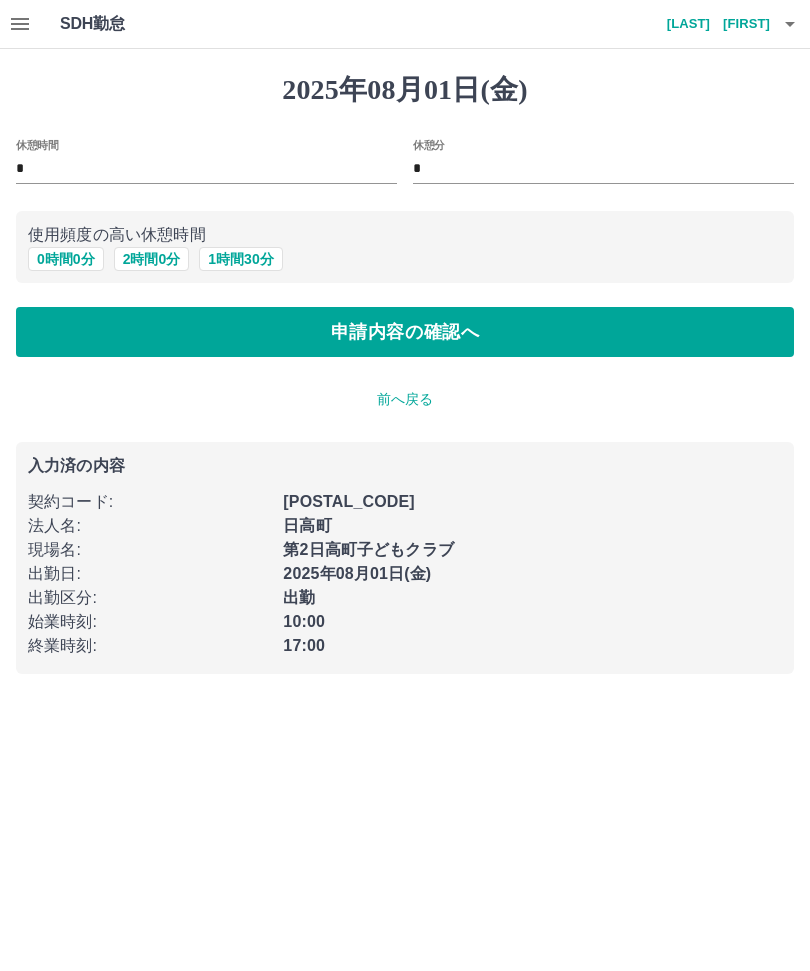 click on "申請内容の確認へ" at bounding box center (405, 332) 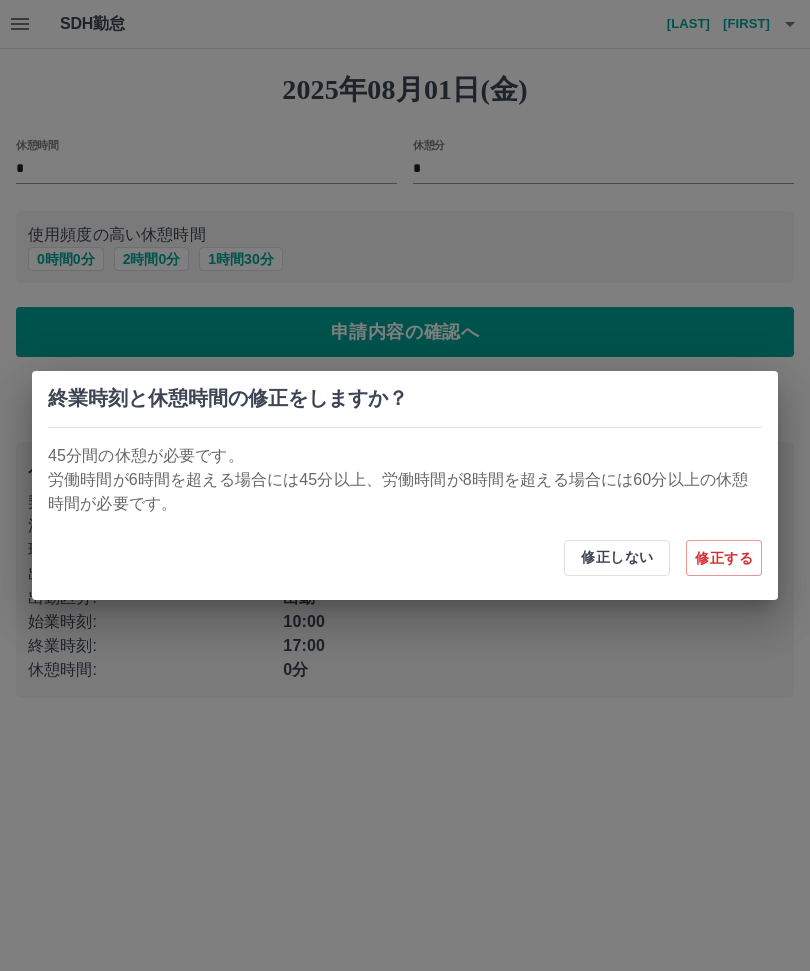 click on "修正しない" at bounding box center (617, 558) 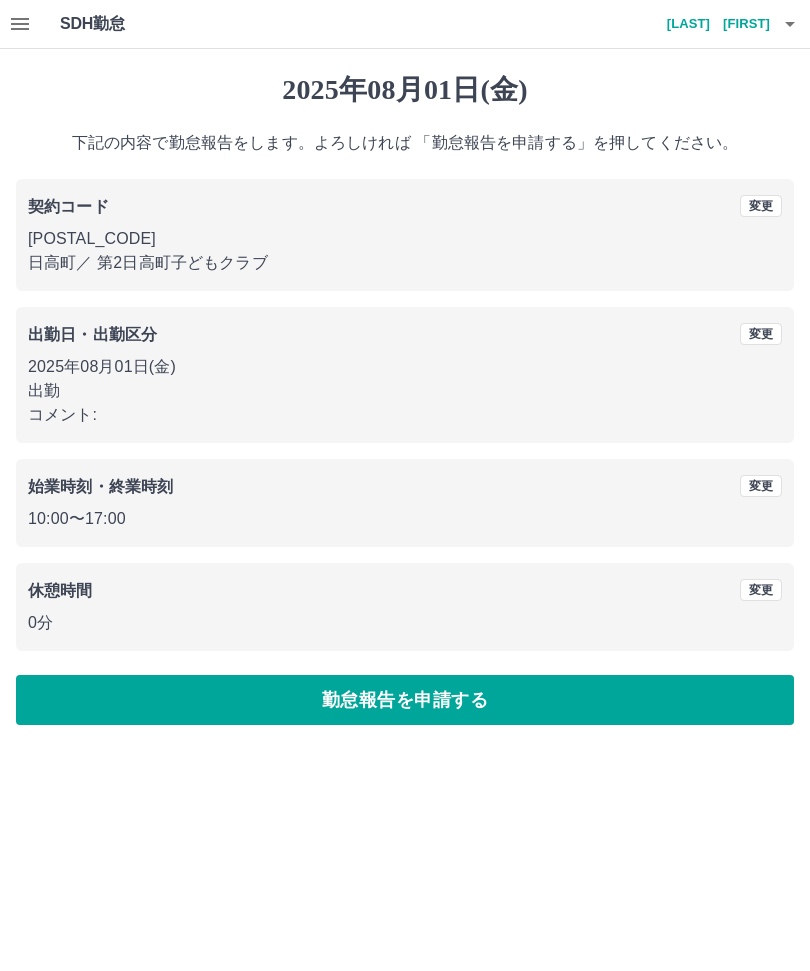click on "勤怠報告を申請する" at bounding box center (405, 700) 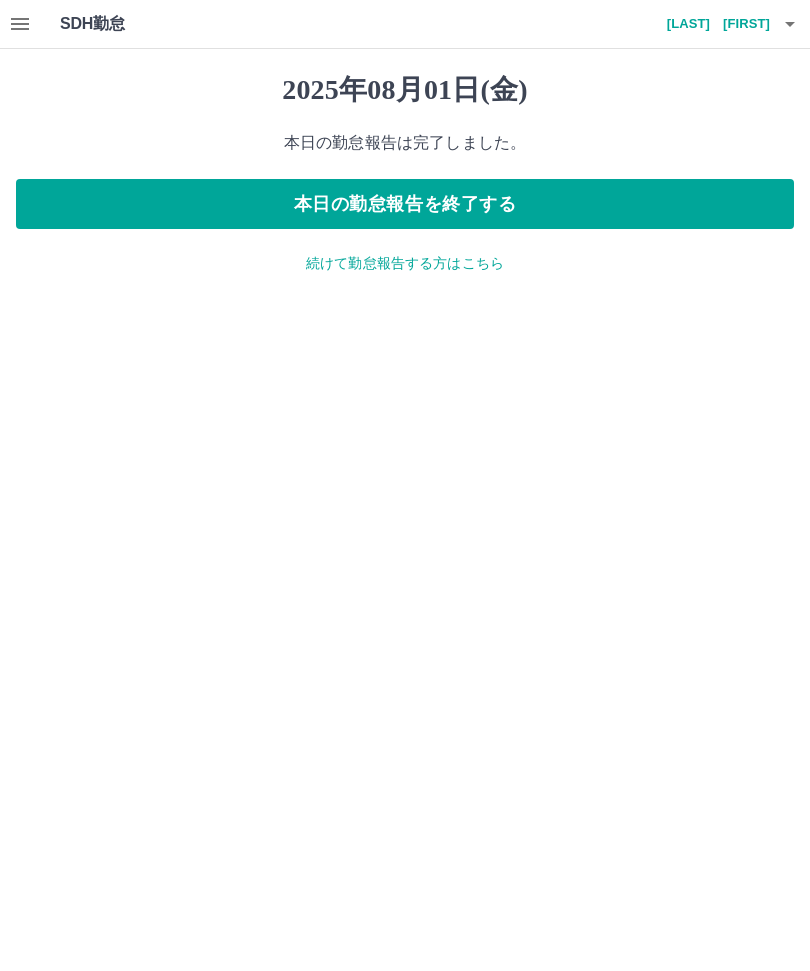 click on "本日の勤怠報告を終了する" at bounding box center (405, 204) 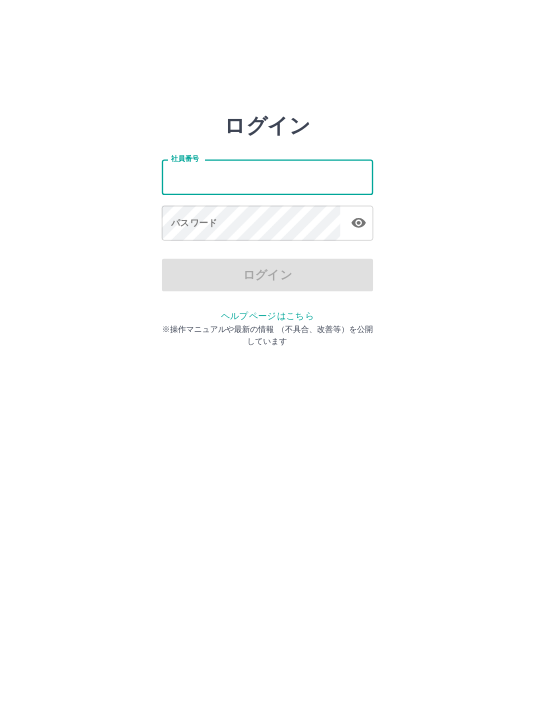 scroll, scrollTop: 0, scrollLeft: 0, axis: both 